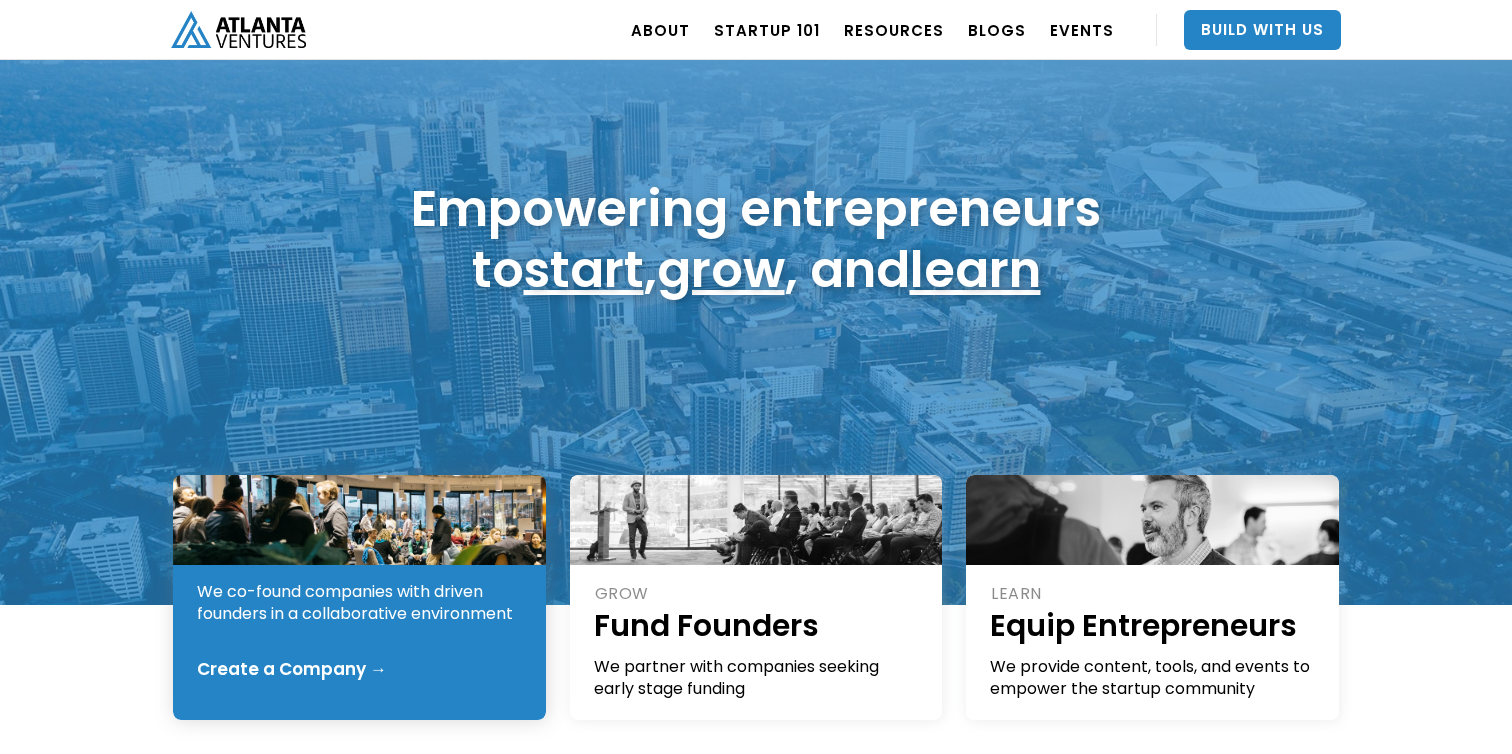 scroll, scrollTop: 62, scrollLeft: 0, axis: vertical 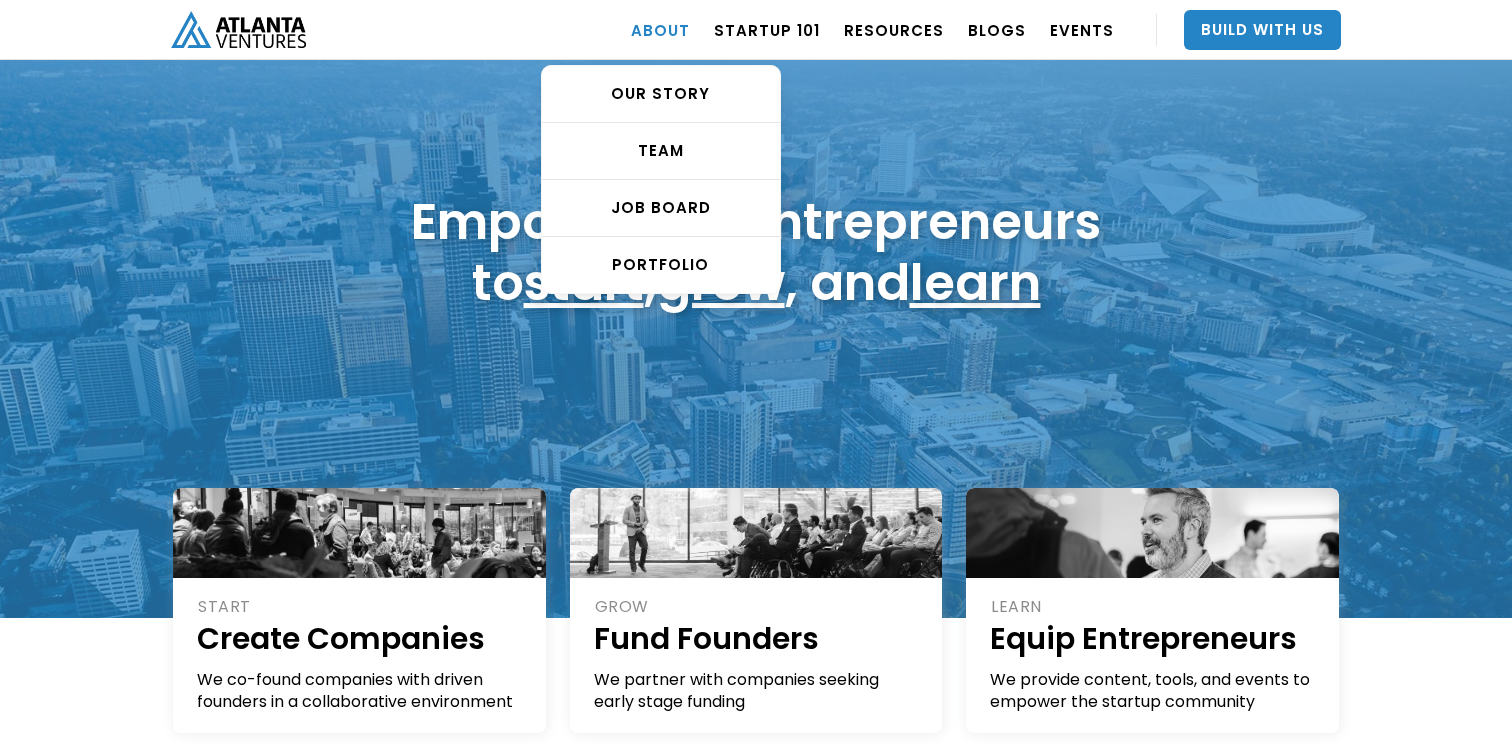 click on "ABOUT" at bounding box center (660, 30) 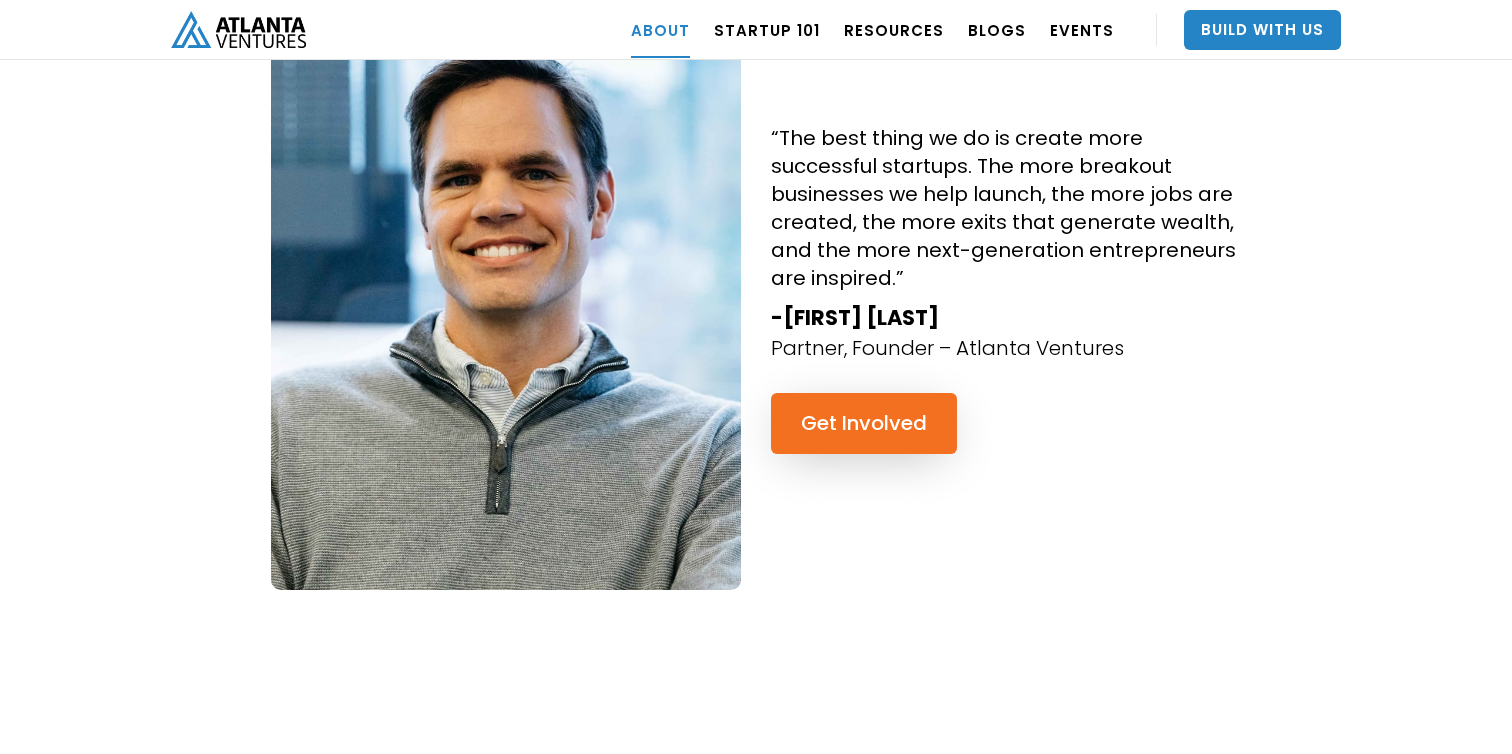 scroll, scrollTop: 1890, scrollLeft: 0, axis: vertical 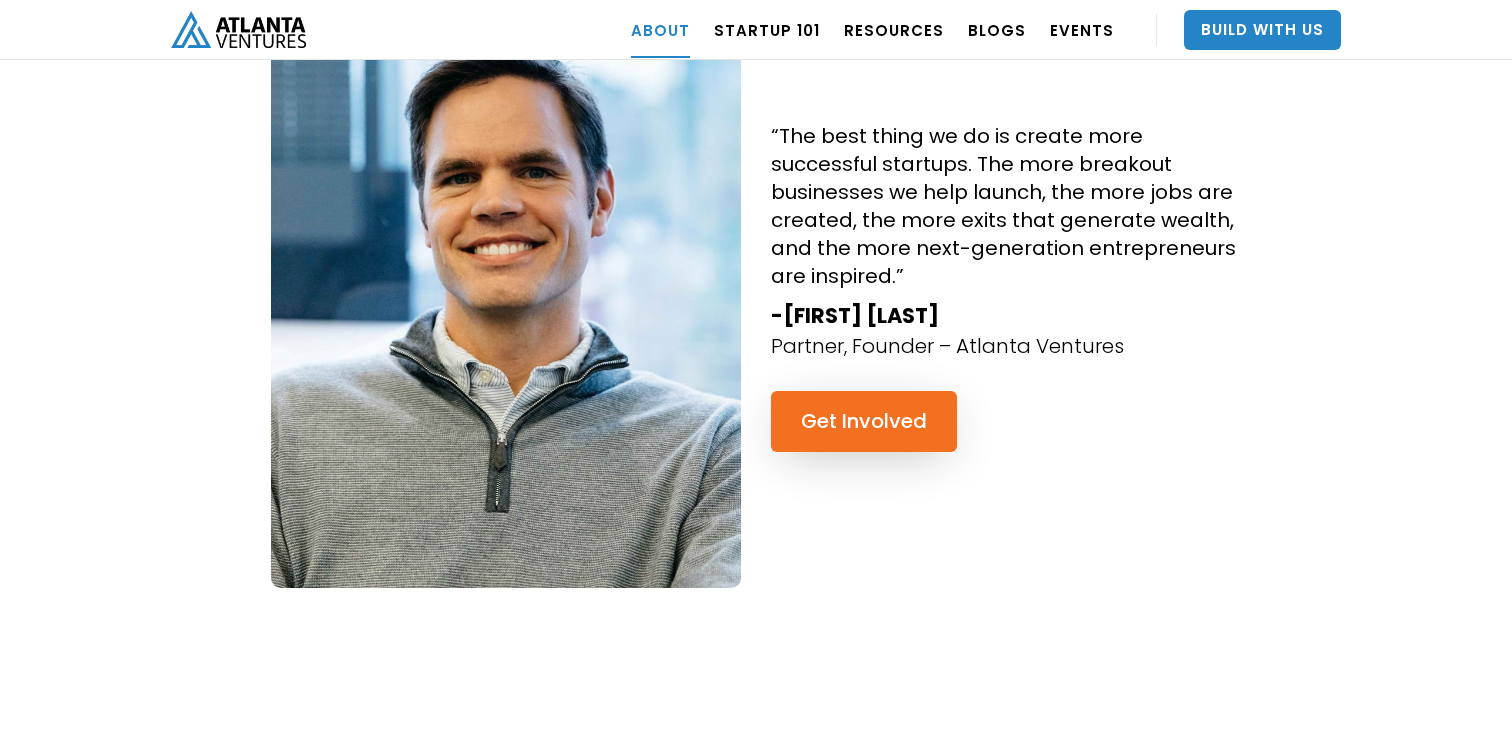 click at bounding box center [506, 277] 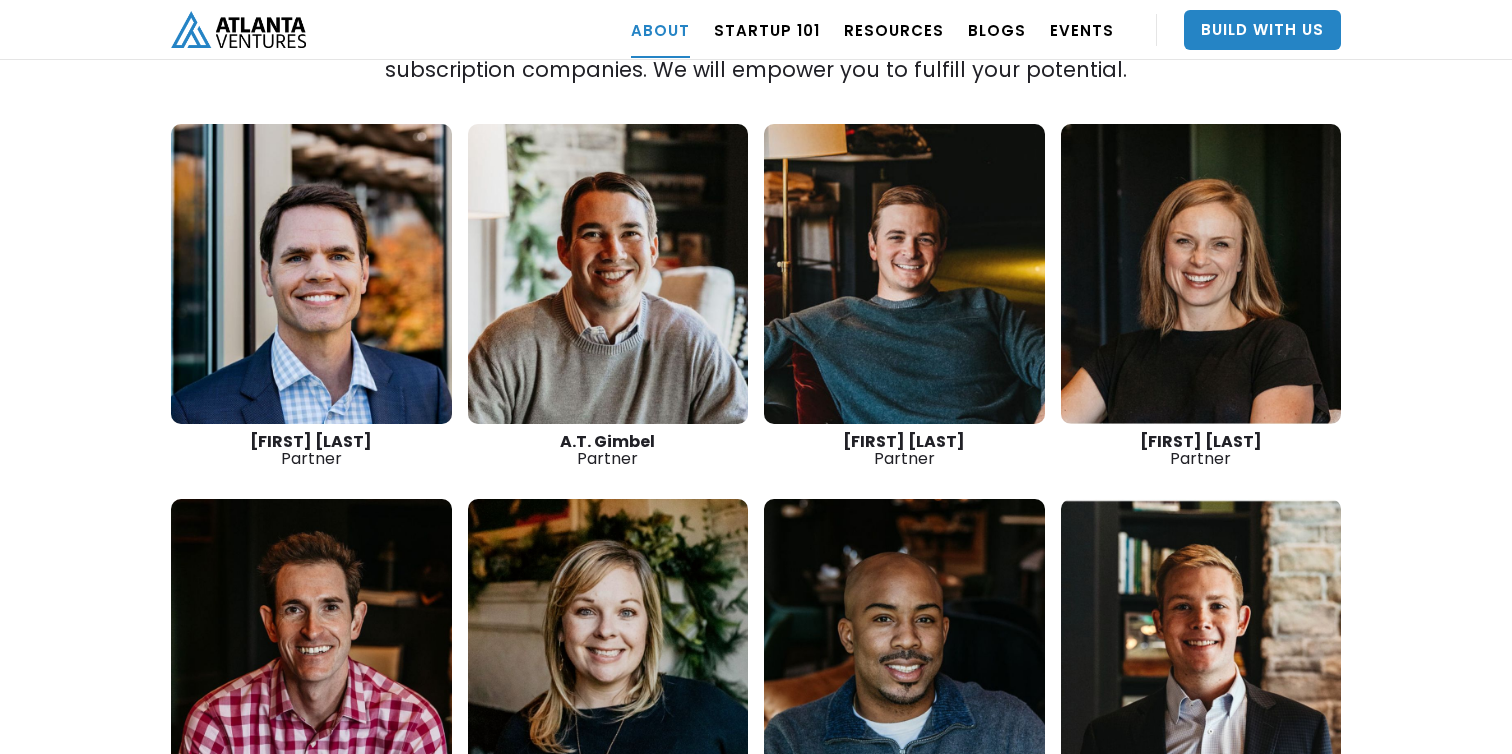 scroll, scrollTop: 2802, scrollLeft: 0, axis: vertical 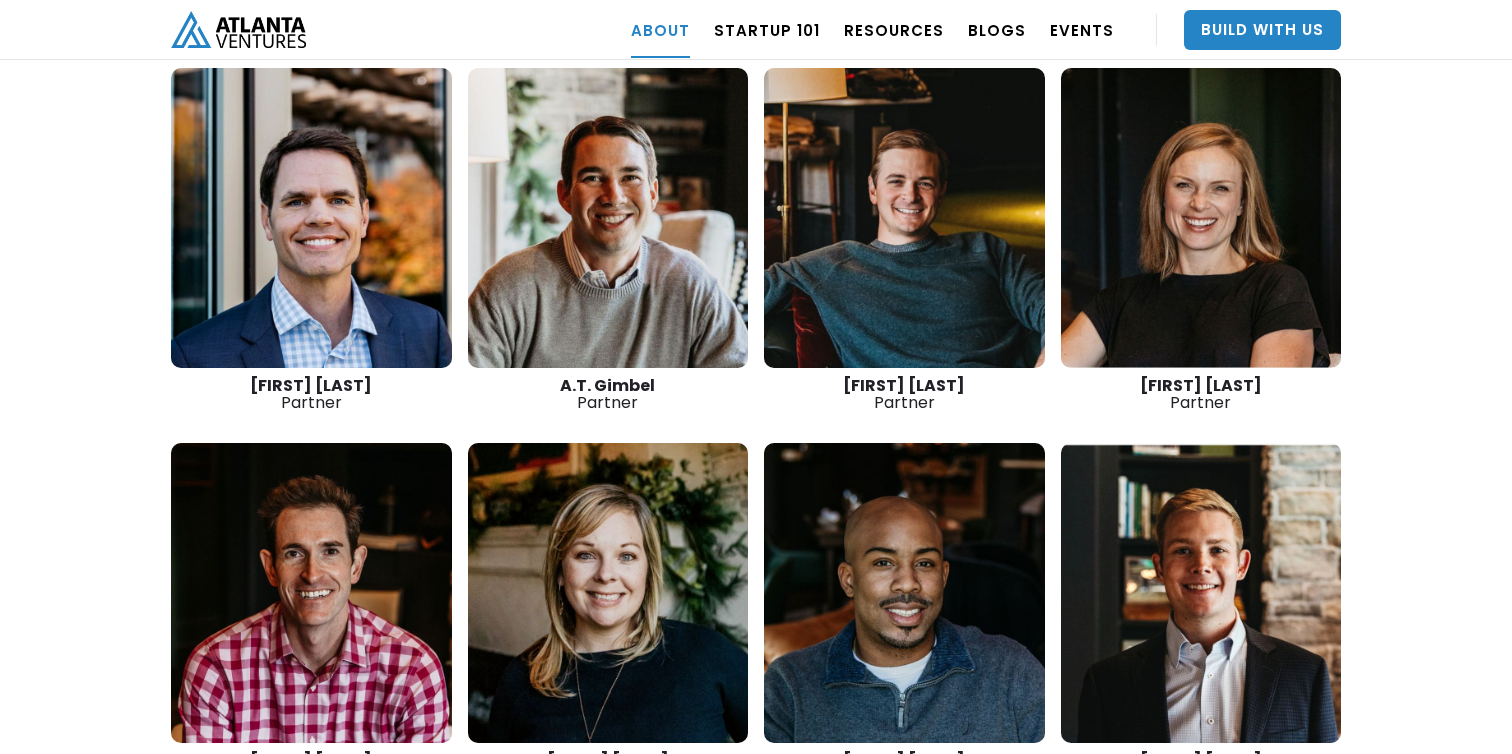 click at bounding box center [904, 218] 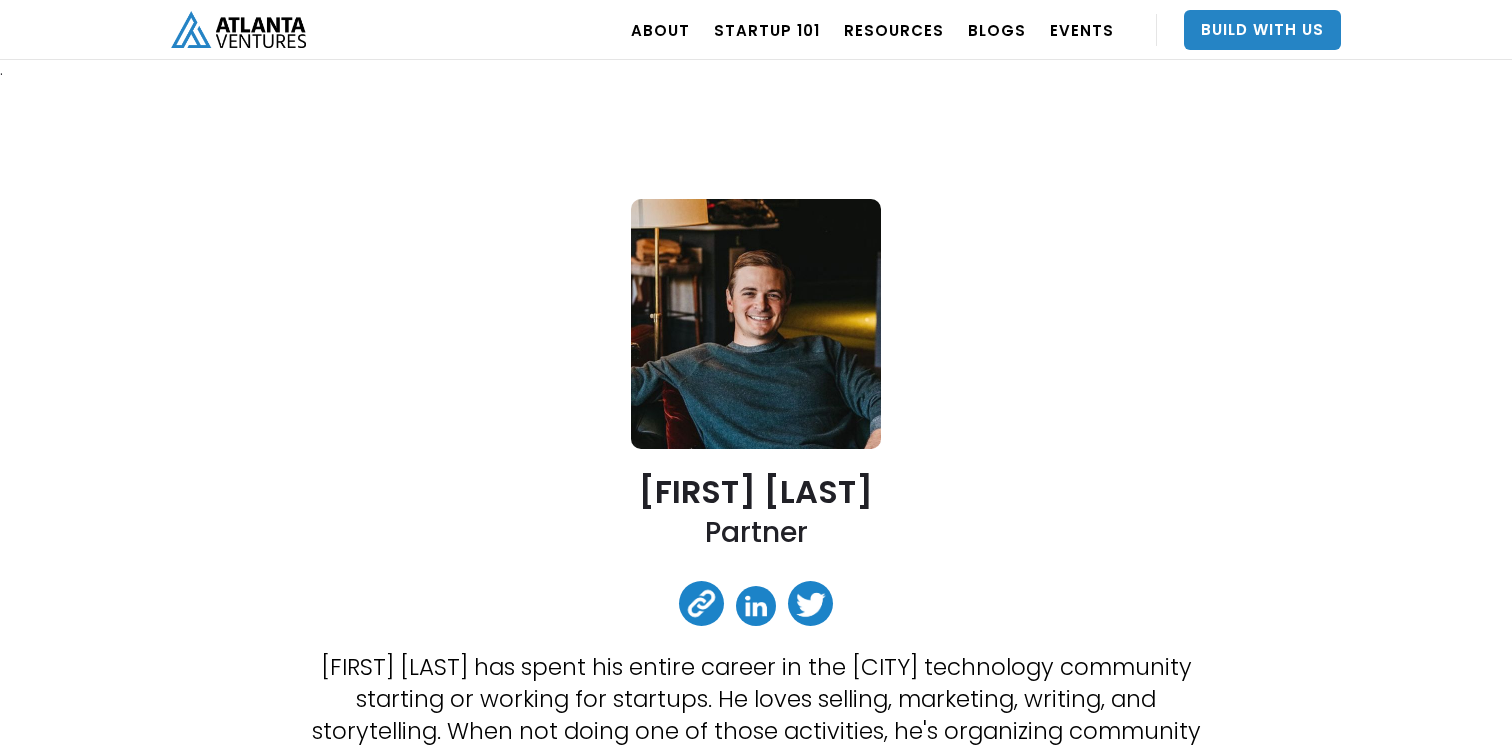 scroll, scrollTop: 0, scrollLeft: 0, axis: both 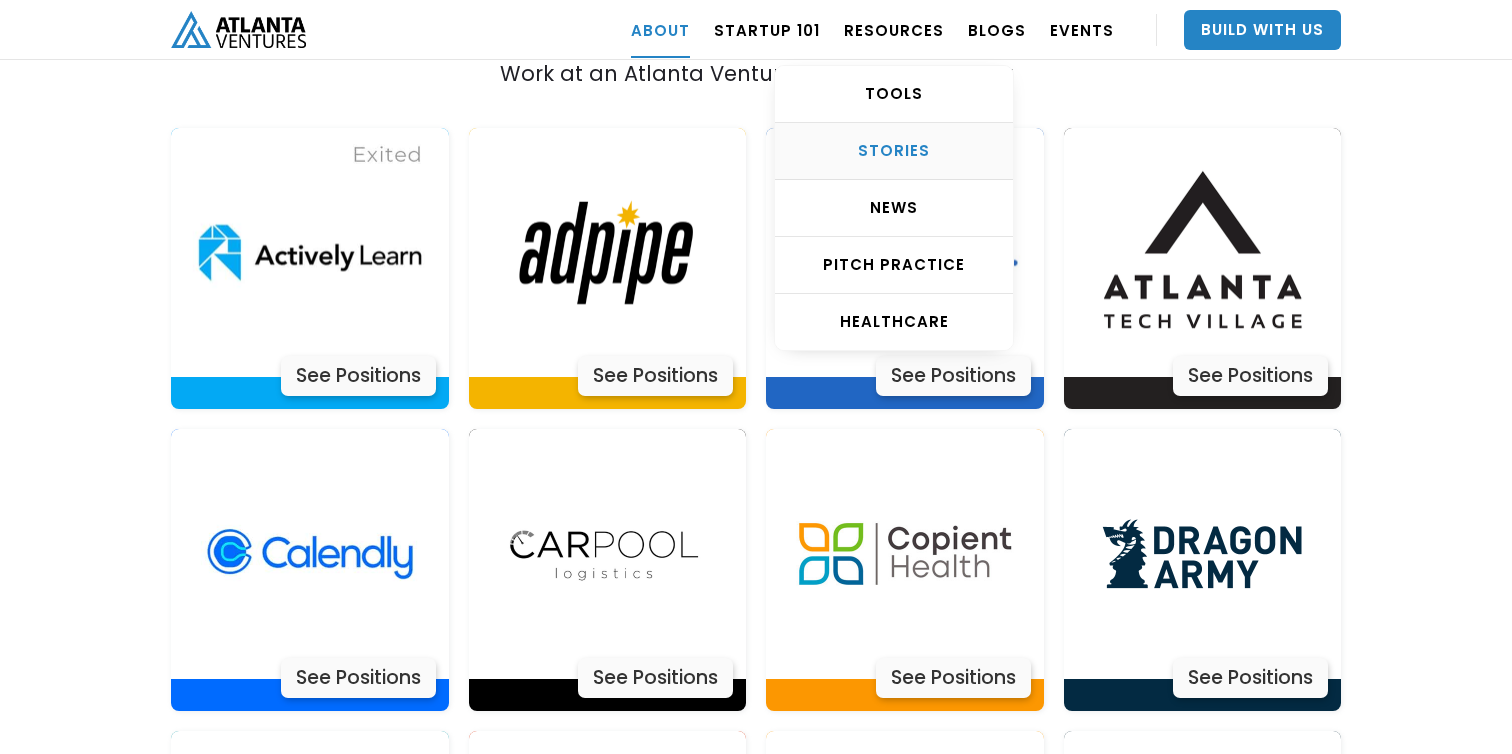 click on "STORIES" at bounding box center (894, 151) 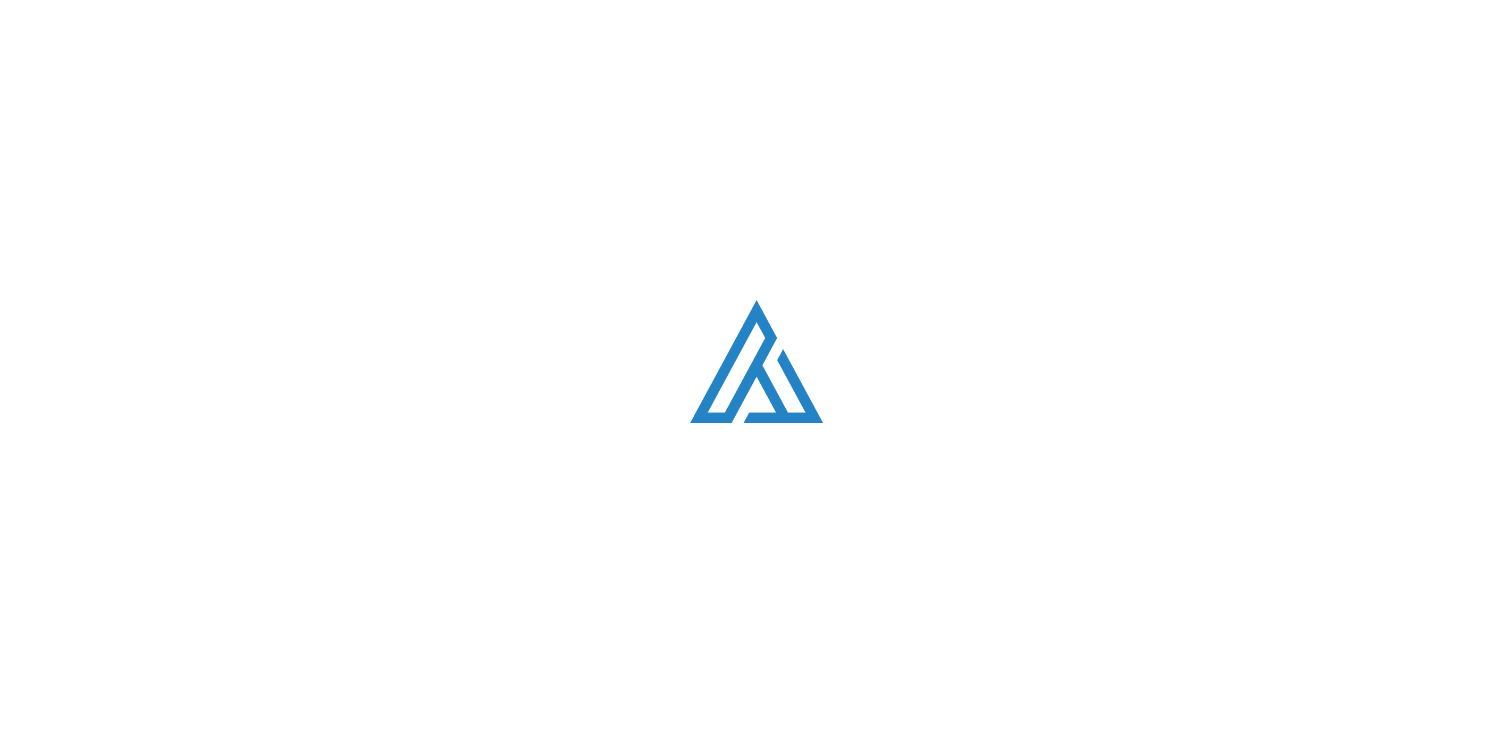 scroll, scrollTop: 0, scrollLeft: 0, axis: both 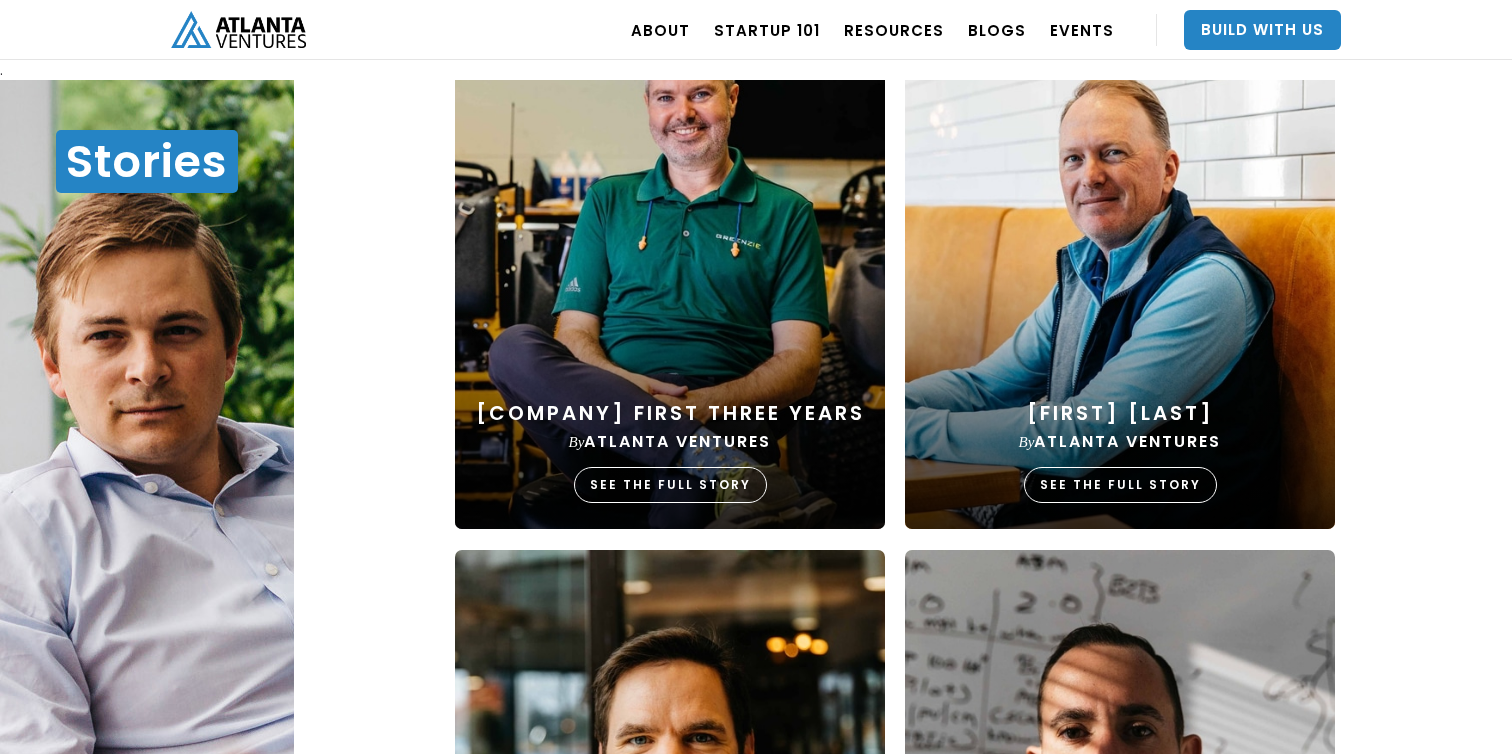 click on "Michael Williamson by  Atlanta Ventures SEE THE FULL STORY" at bounding box center [1120, 255] 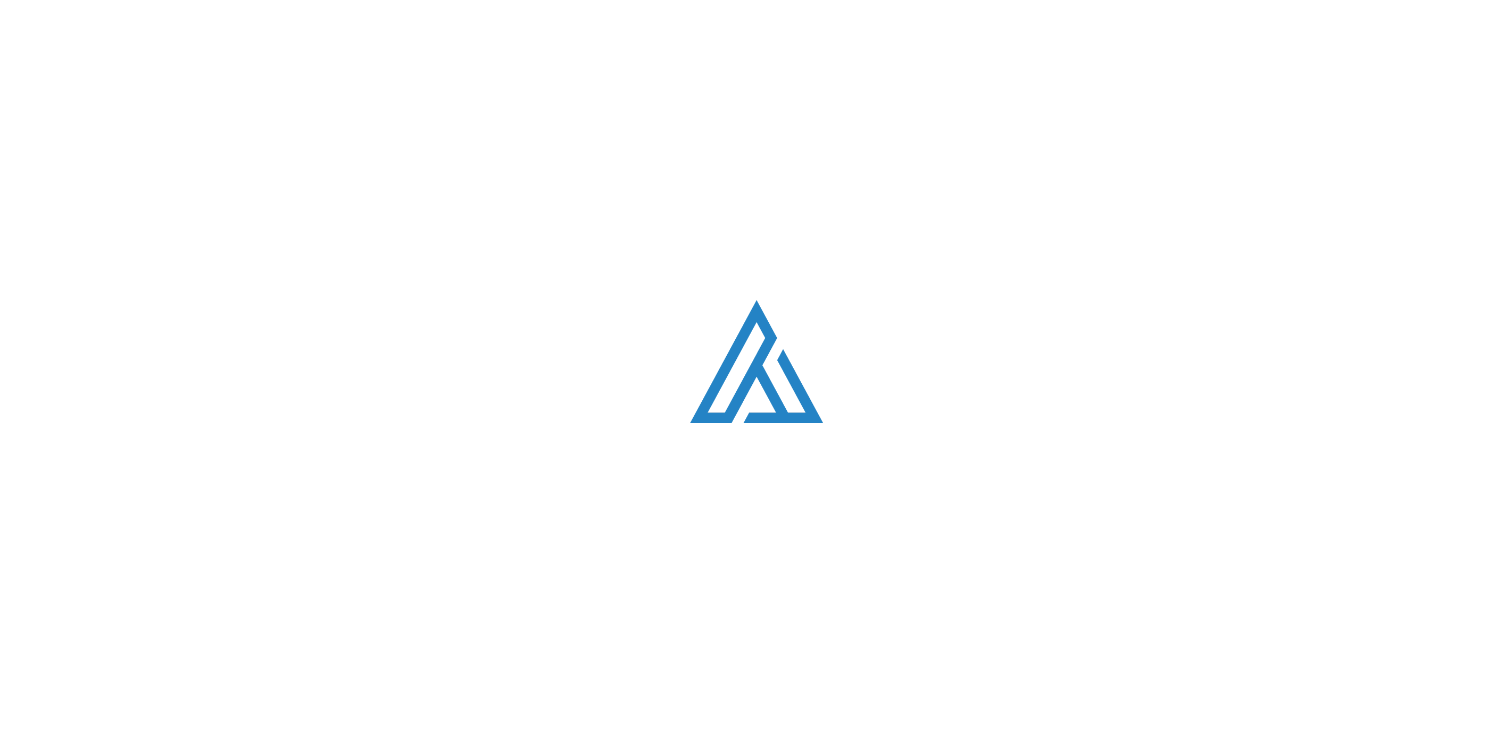 scroll, scrollTop: 0, scrollLeft: 0, axis: both 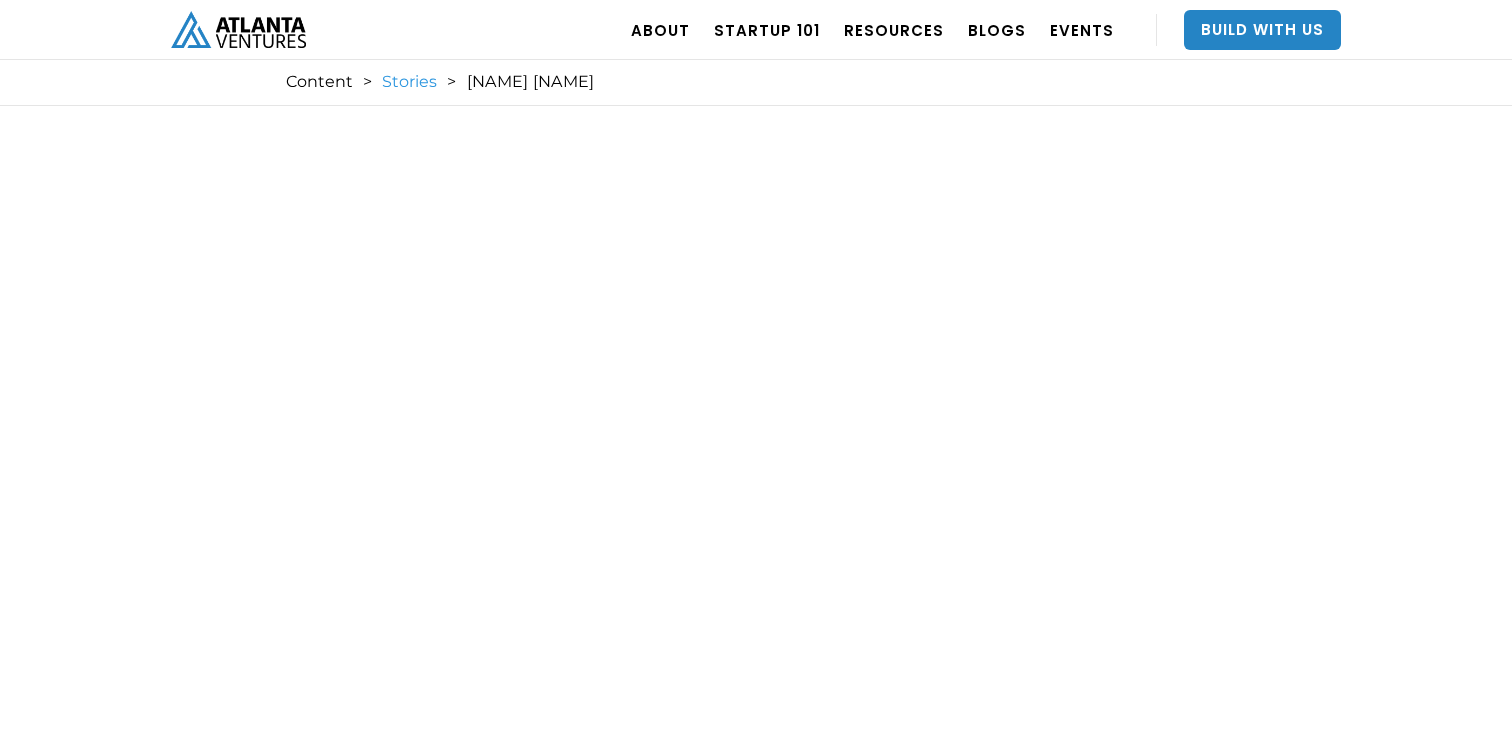 click on "Stories" at bounding box center (409, 82) 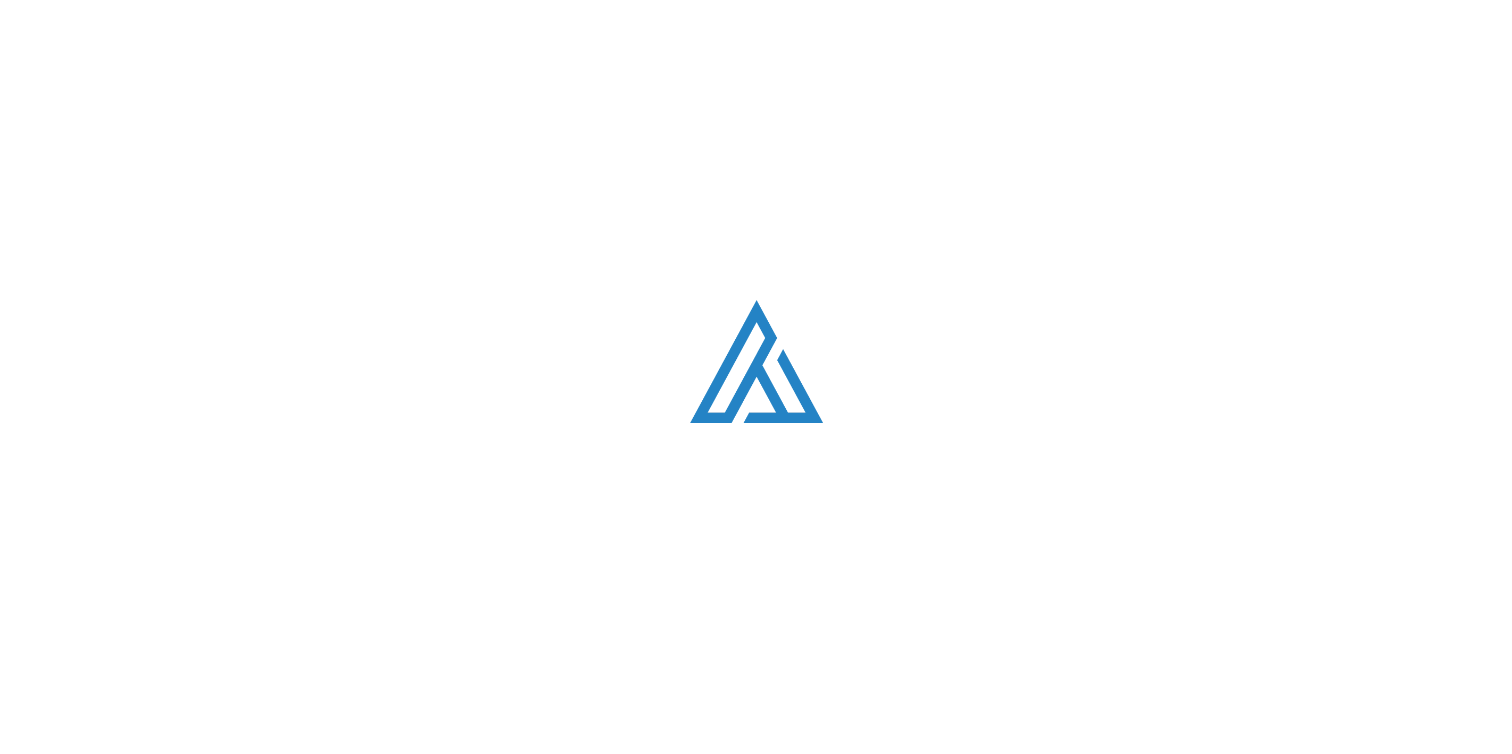 scroll, scrollTop: 0, scrollLeft: 0, axis: both 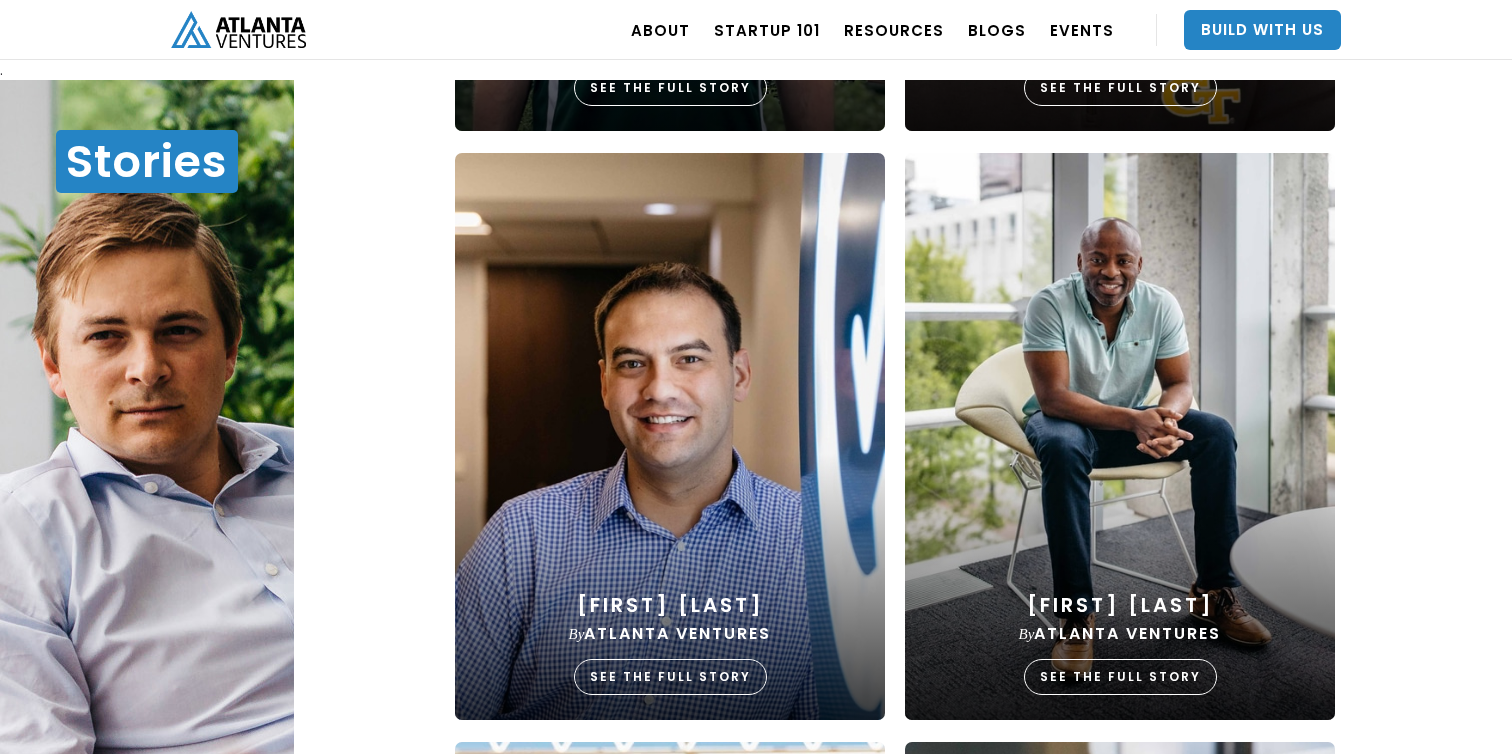 click on "Tope Awotona by  Atlanta Ventures SEE THE FULL STORY" at bounding box center (1120, 447) 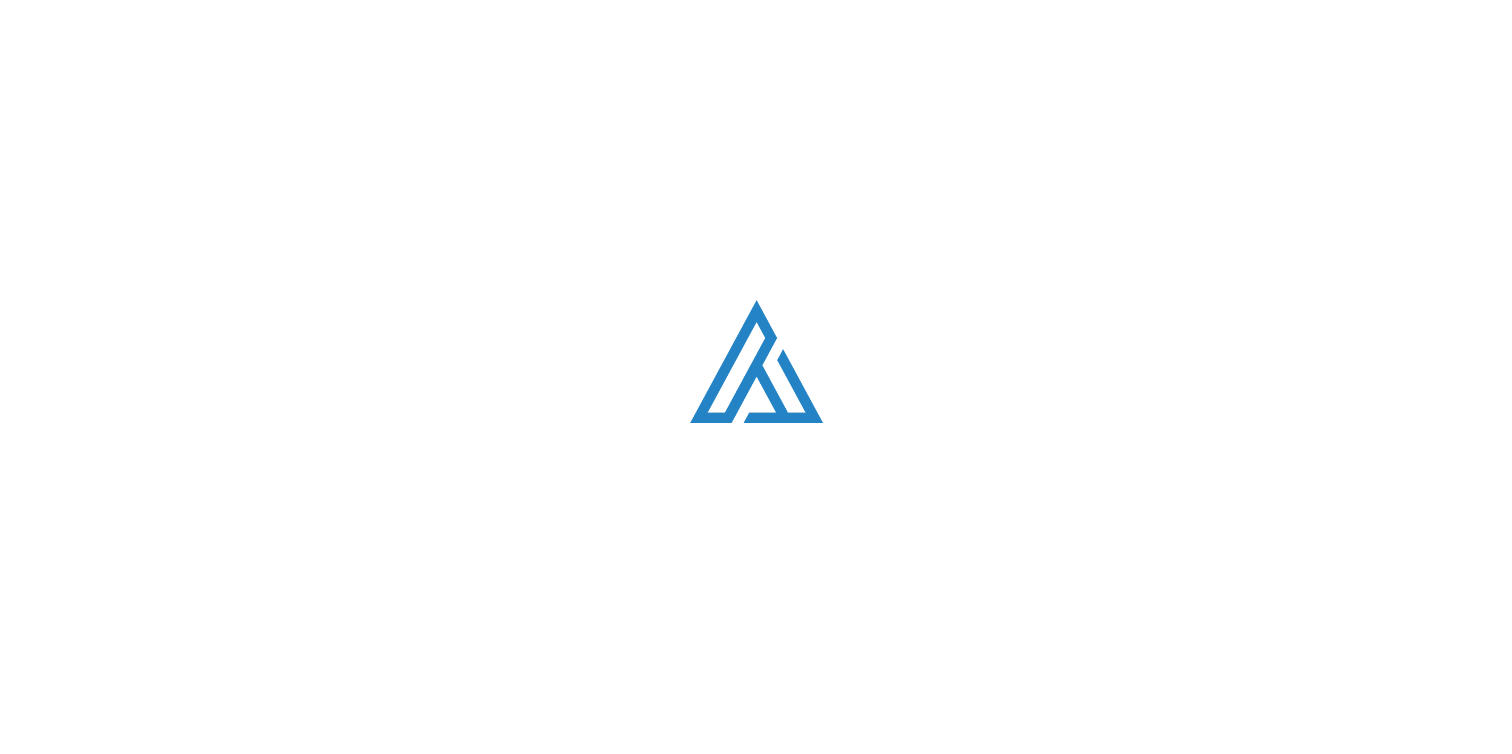 scroll, scrollTop: 0, scrollLeft: 0, axis: both 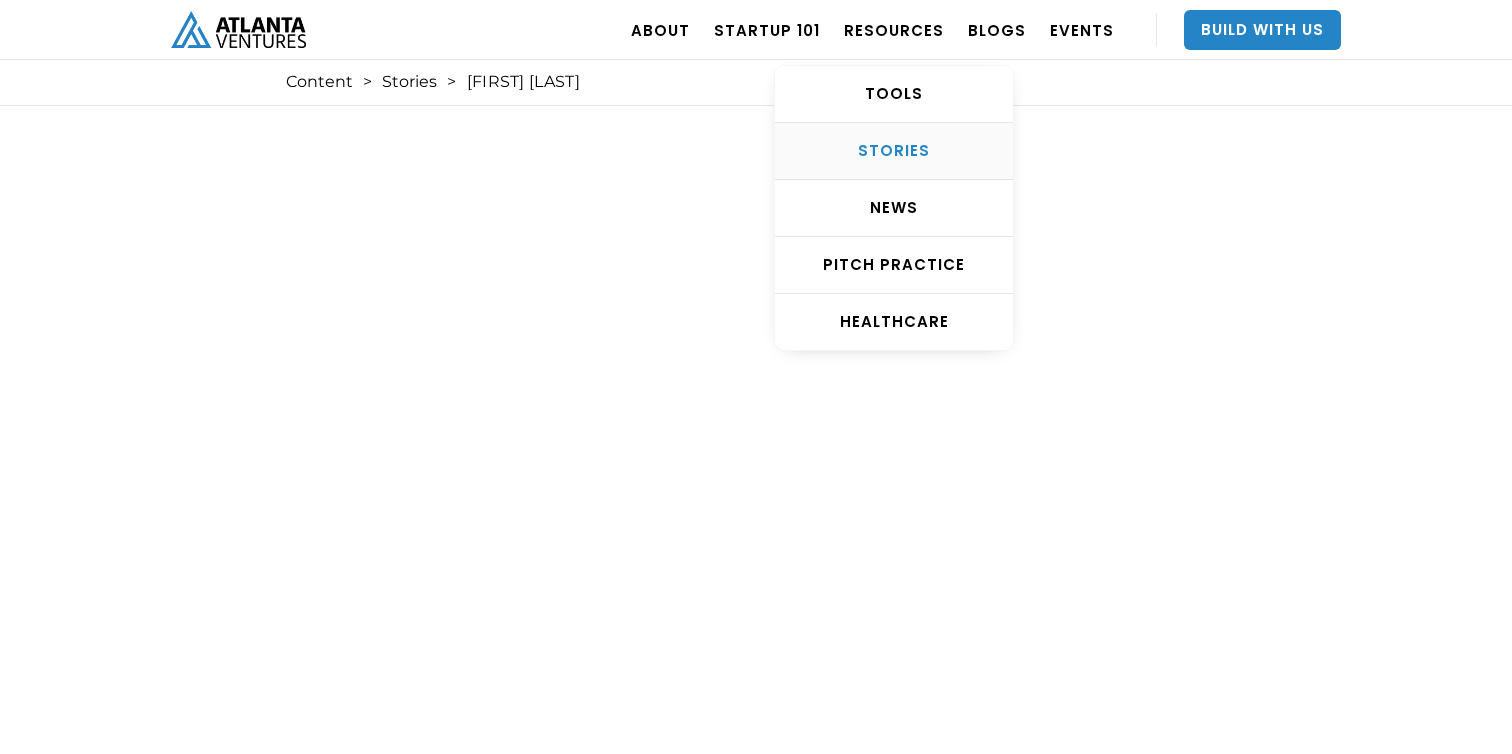 click on "STORIES" at bounding box center (894, 151) 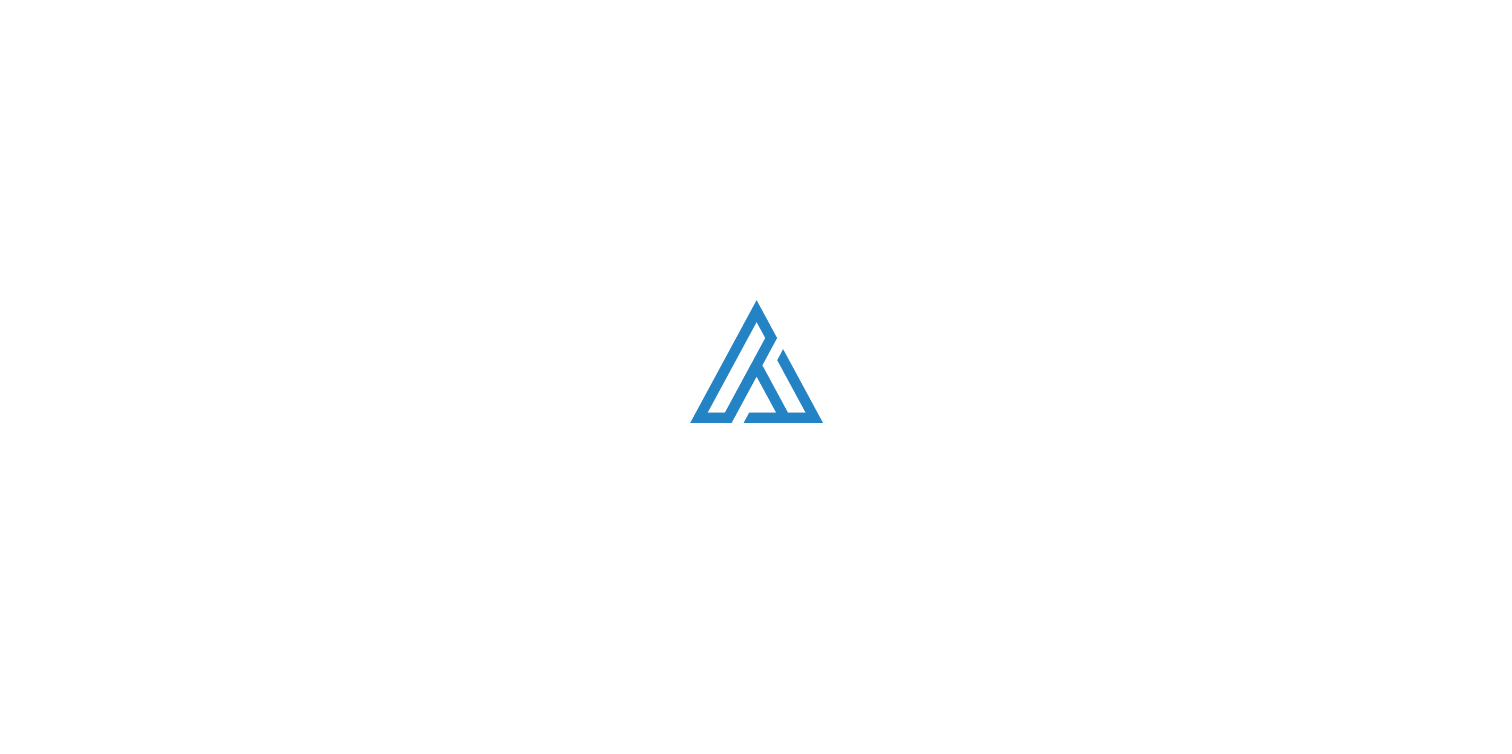 scroll, scrollTop: 0, scrollLeft: 0, axis: both 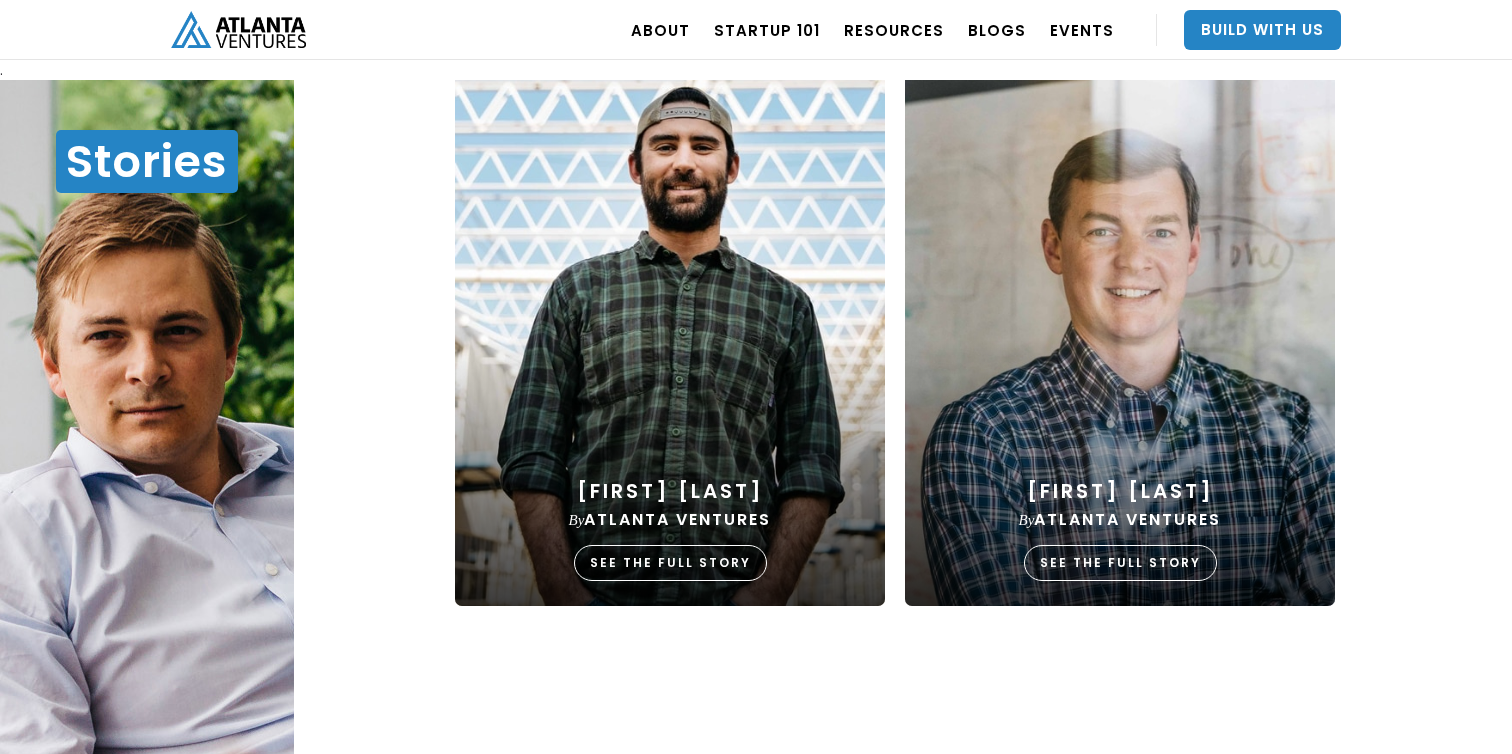 click on "Sean McCormick by  Atlanta Ventures SEE THE FULL STORY" at bounding box center [670, 333] 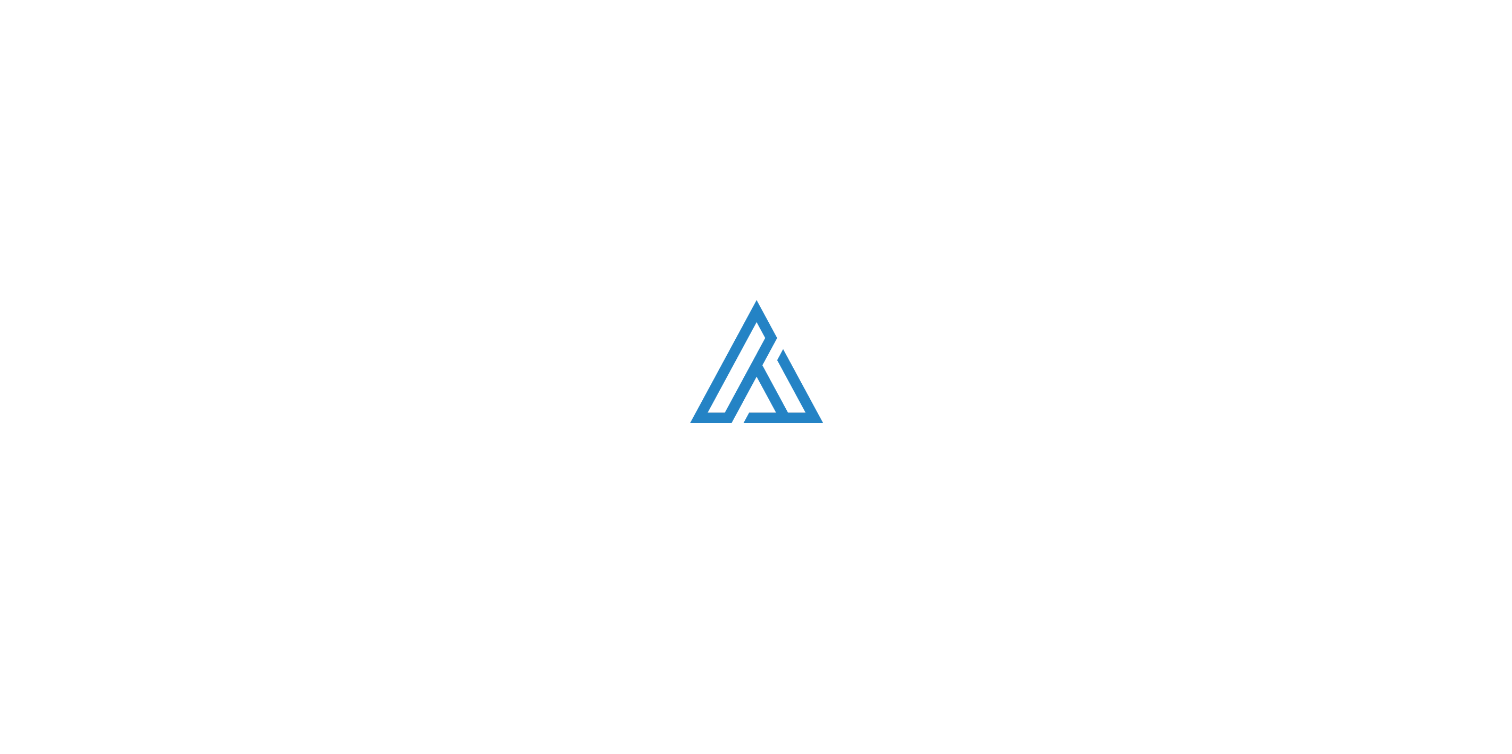 scroll, scrollTop: 0, scrollLeft: 0, axis: both 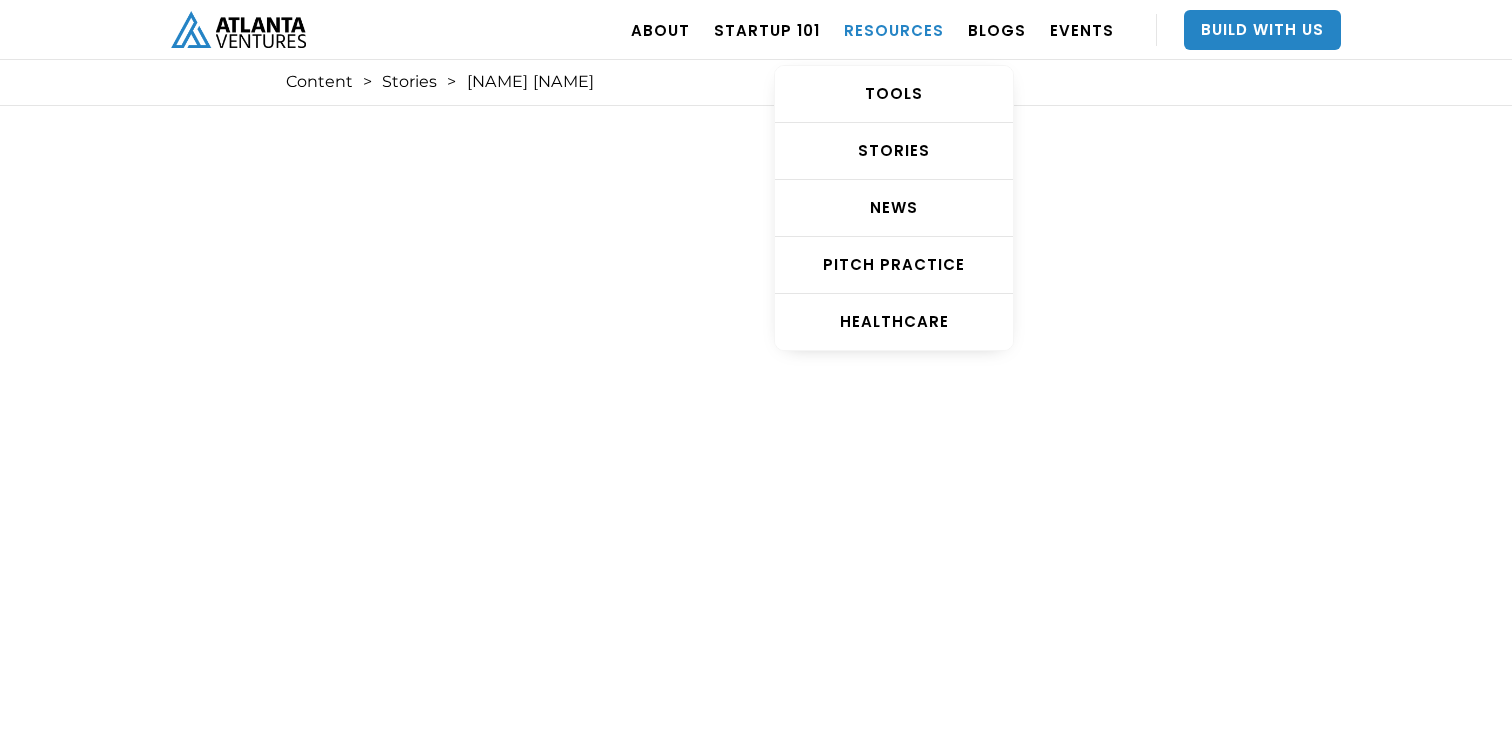 click on "RESOURCES" at bounding box center [894, 30] 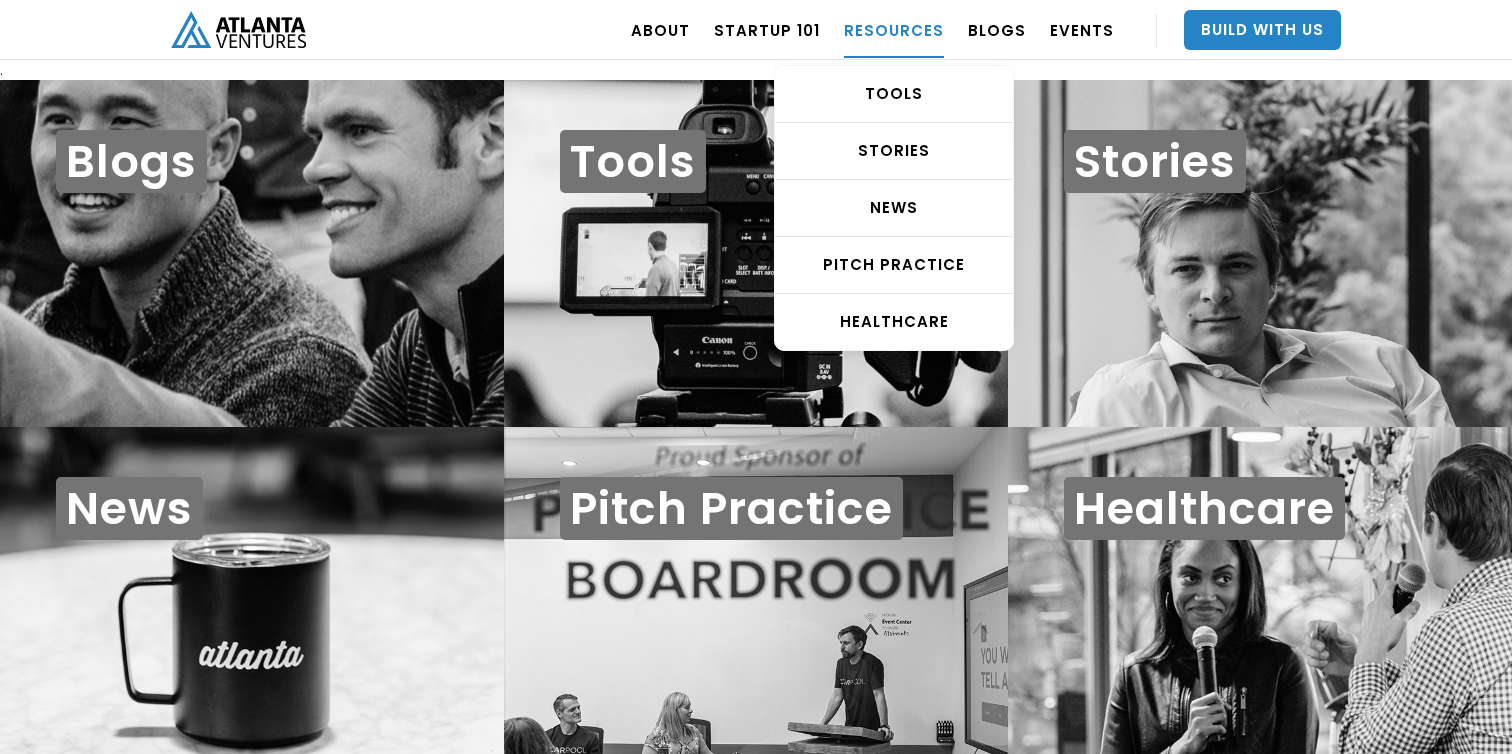 scroll, scrollTop: 0, scrollLeft: 0, axis: both 